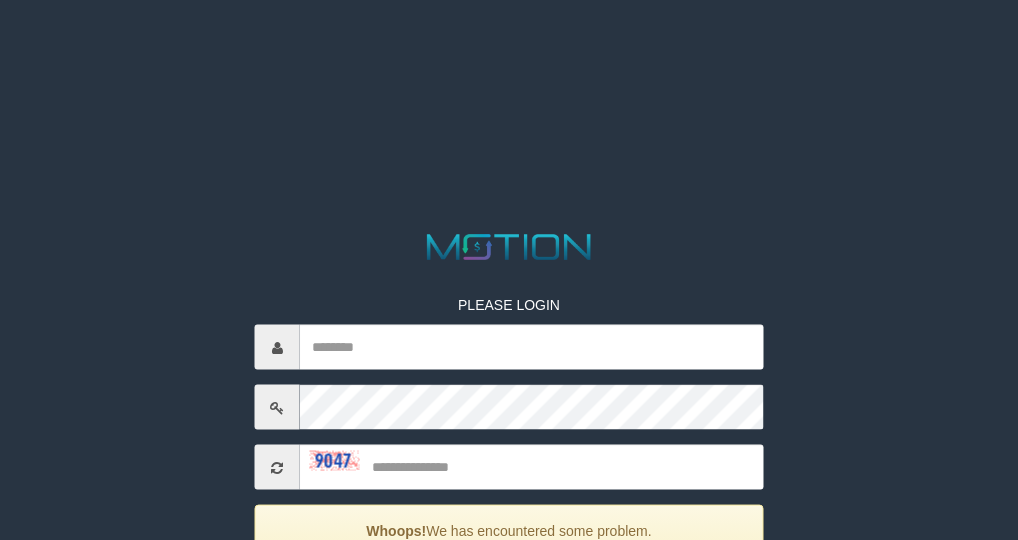 scroll, scrollTop: 0, scrollLeft: 0, axis: both 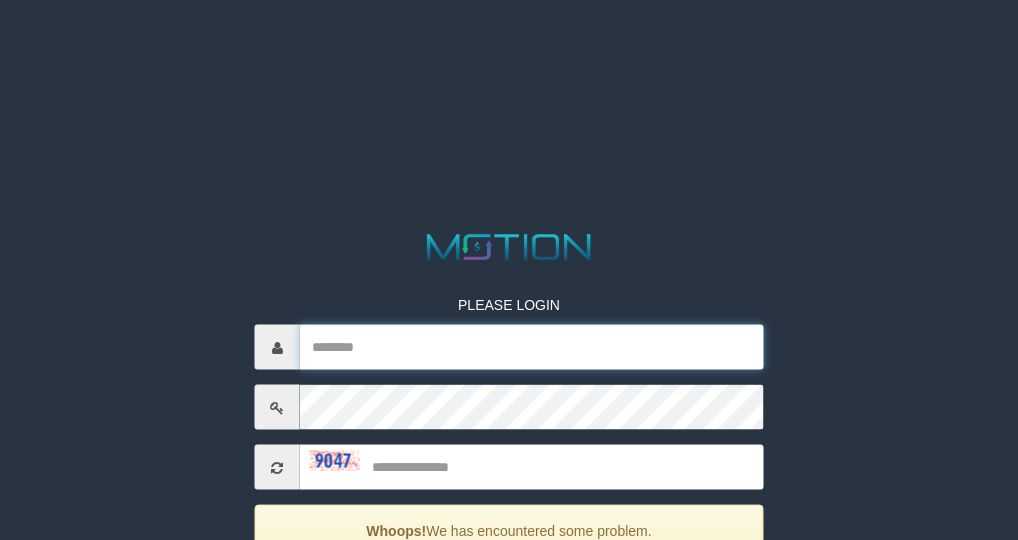 click at bounding box center (532, 347) 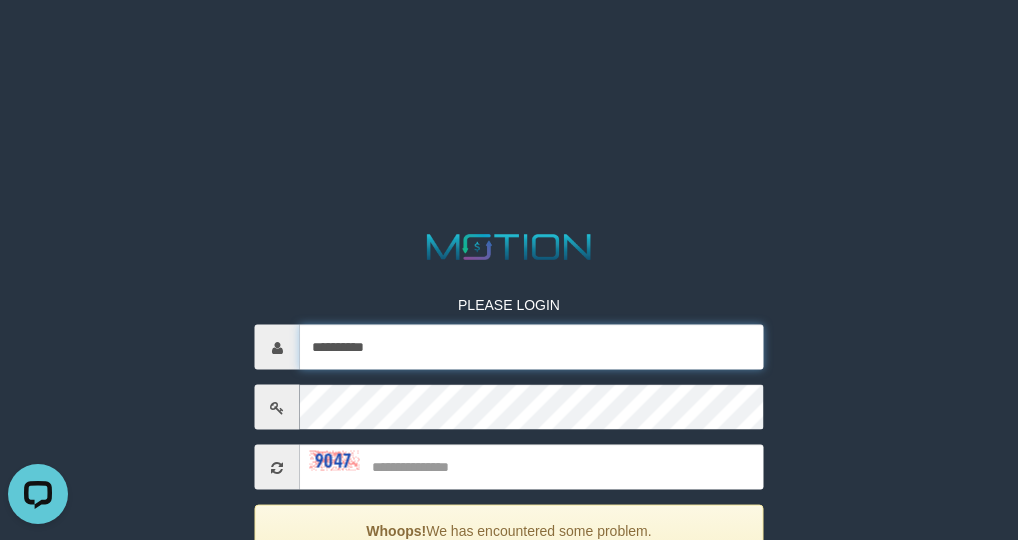 scroll, scrollTop: 0, scrollLeft: 0, axis: both 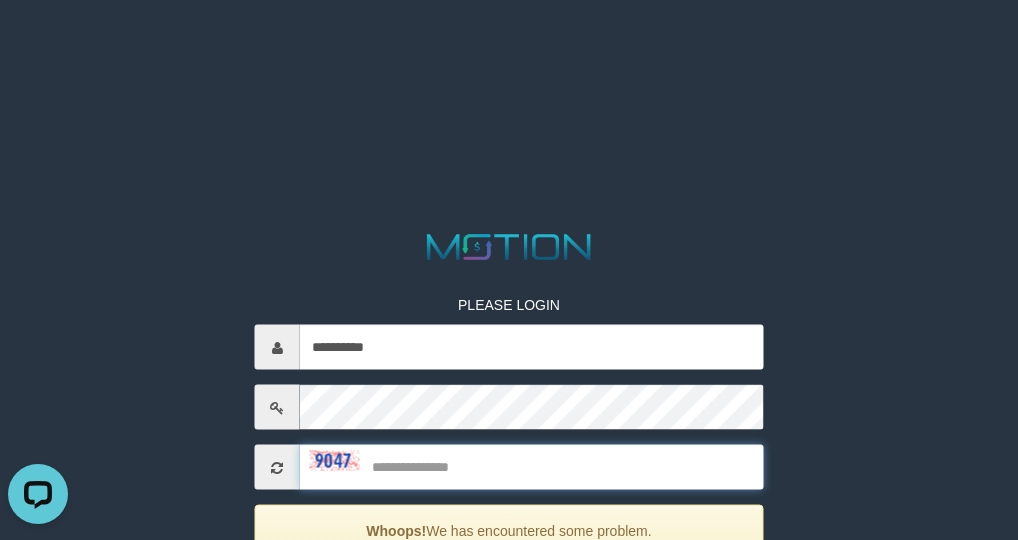 click at bounding box center [532, 467] 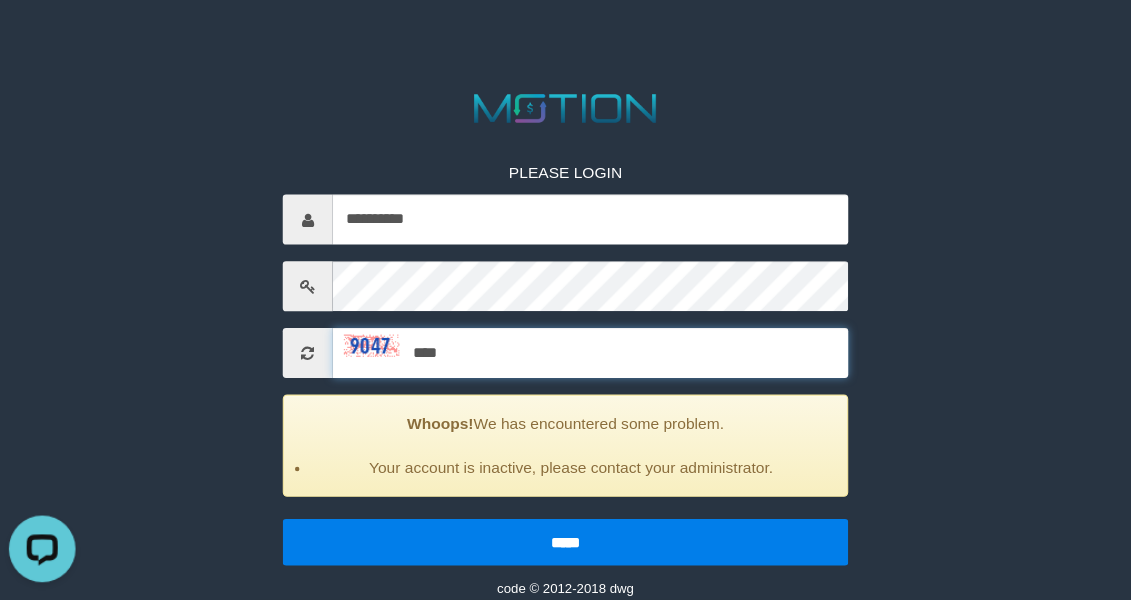 scroll, scrollTop: 94, scrollLeft: 0, axis: vertical 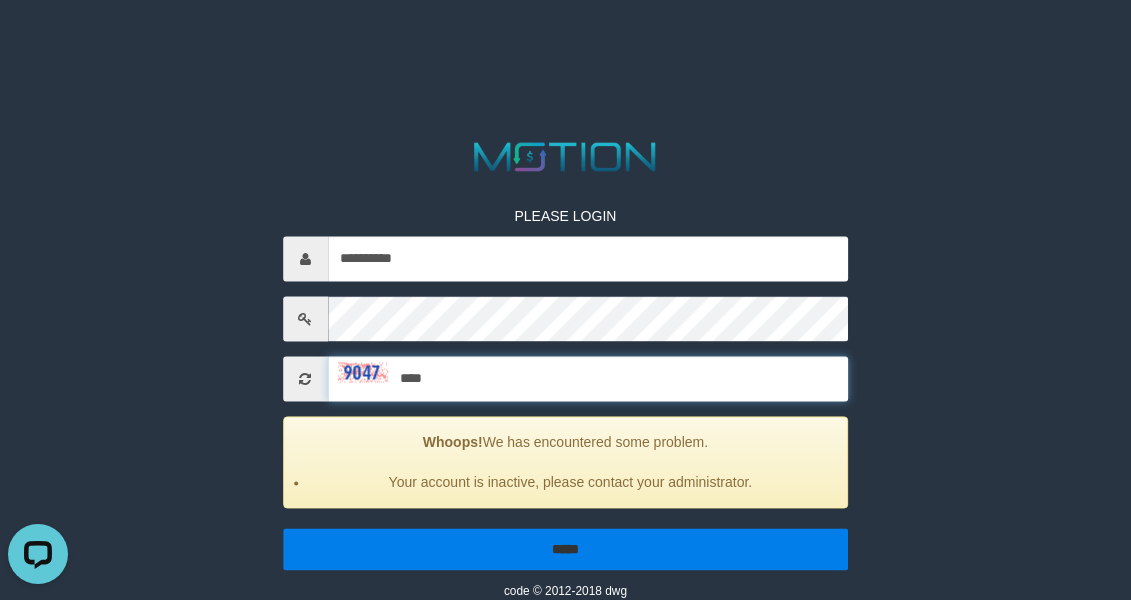 type on "****" 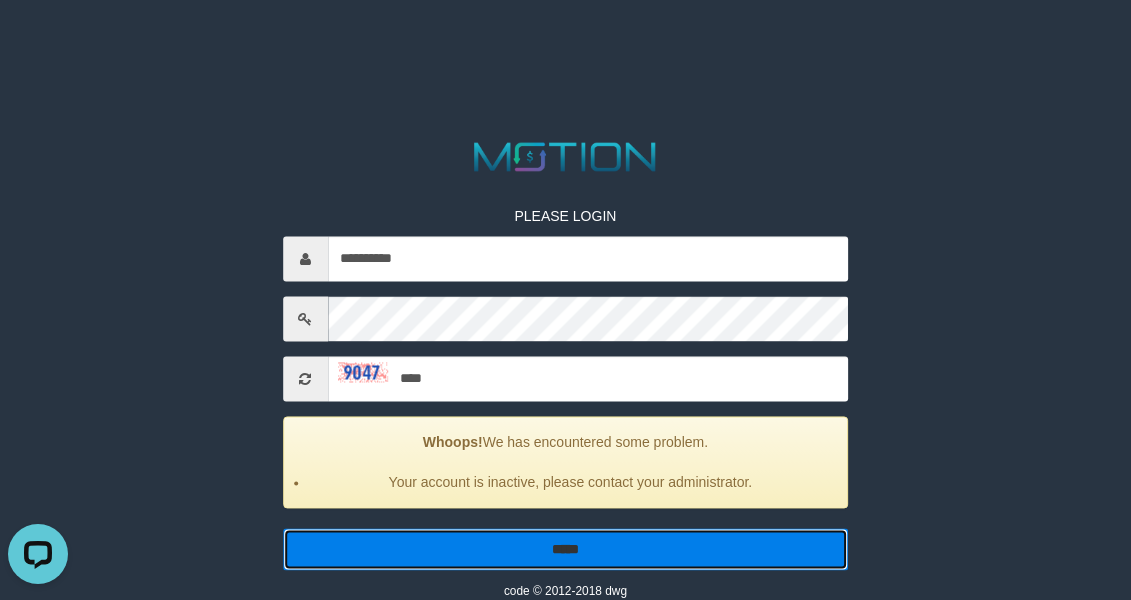 click on "*****" at bounding box center (566, 550) 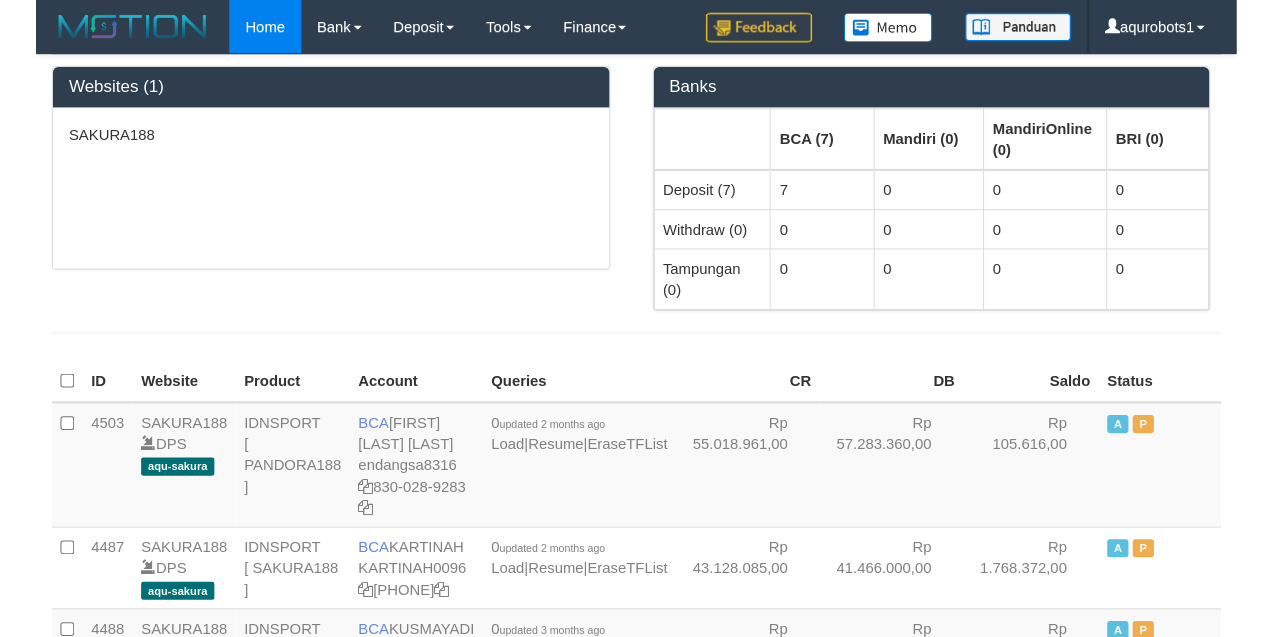 scroll, scrollTop: 0, scrollLeft: 0, axis: both 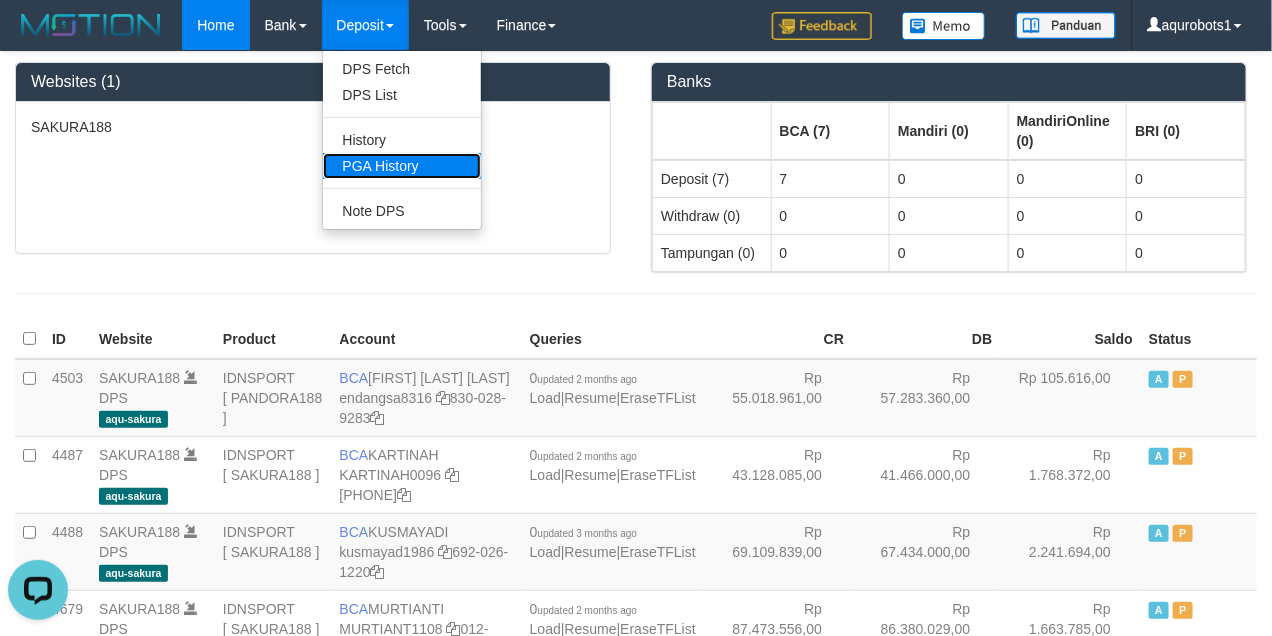 click on "PGA History" at bounding box center [402, 166] 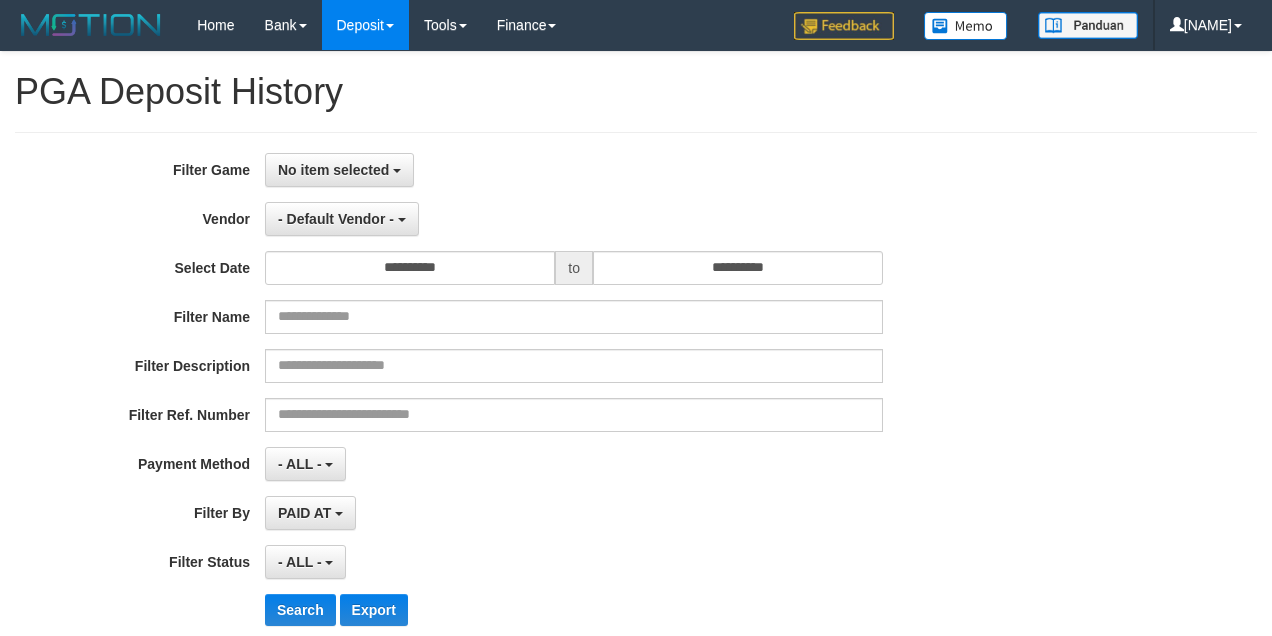 select 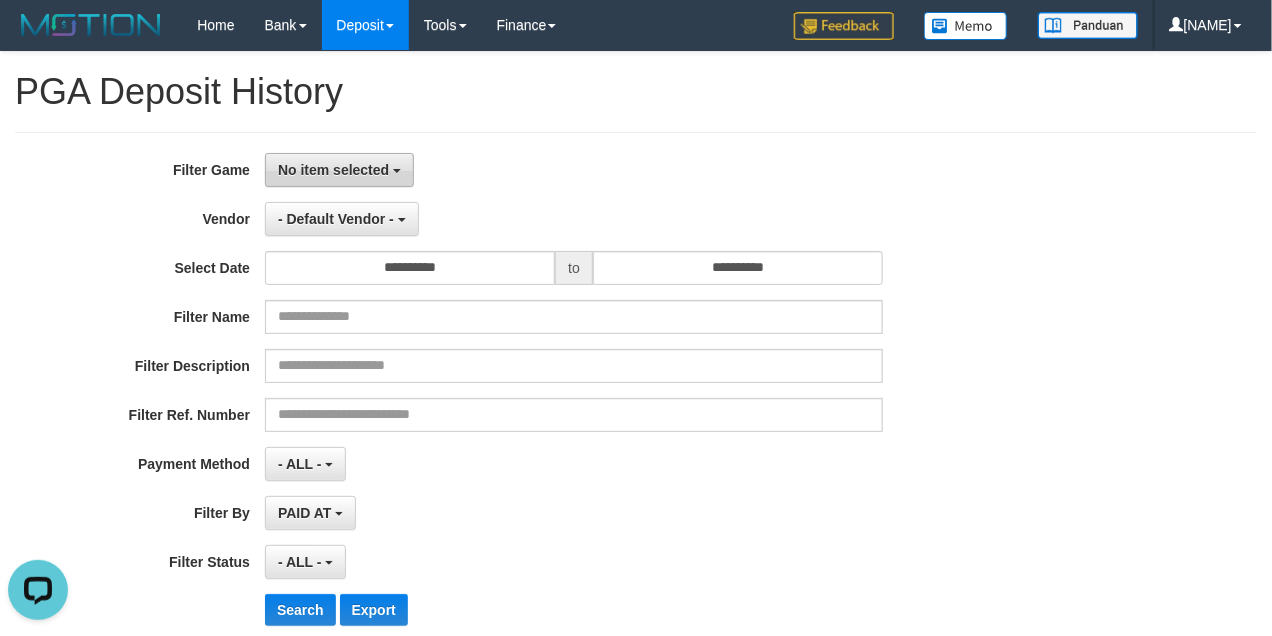 scroll, scrollTop: 0, scrollLeft: 0, axis: both 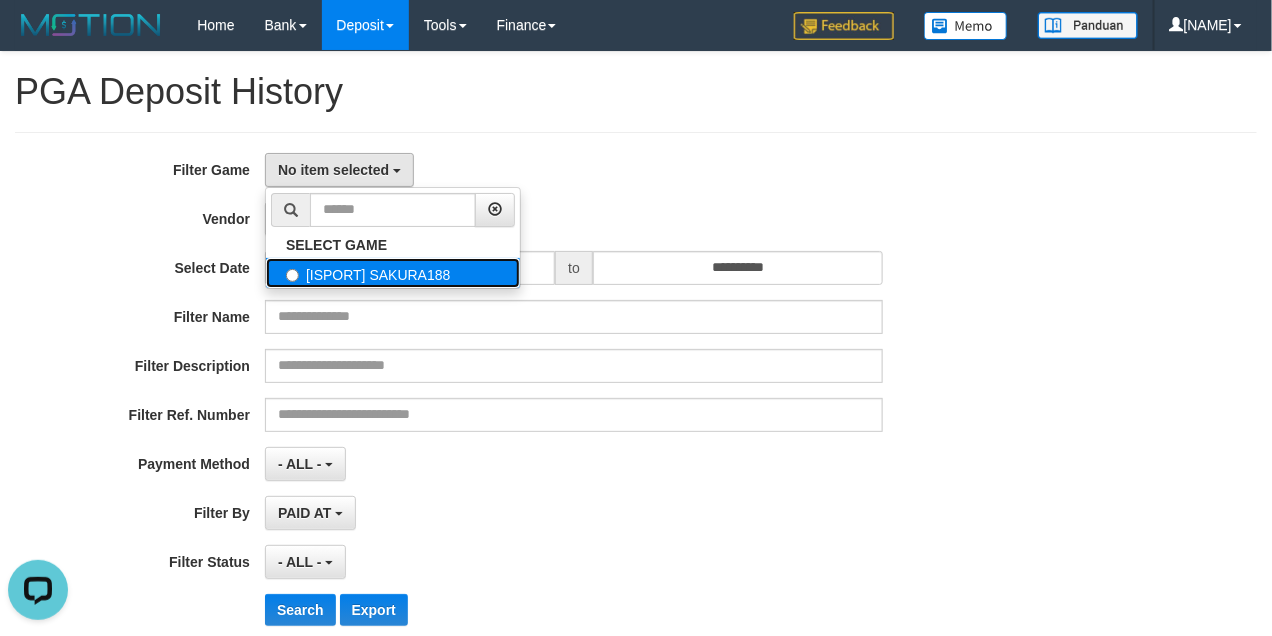 click on "[ISPORT] SAKURA188" at bounding box center [393, 273] 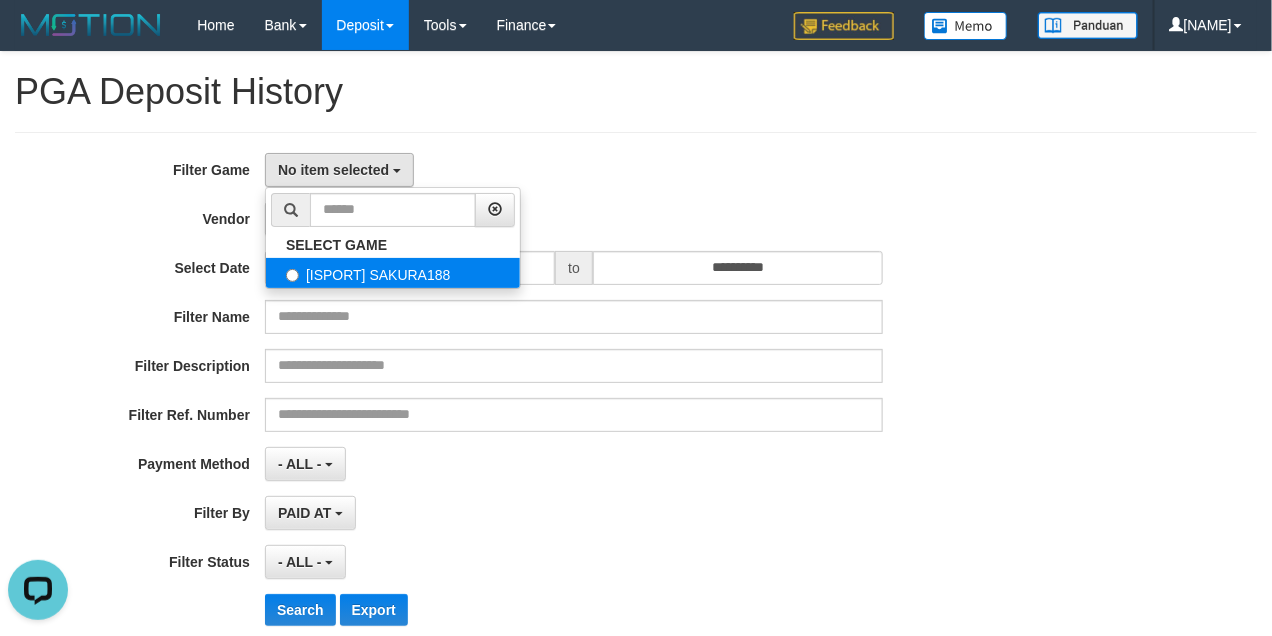 select on "***" 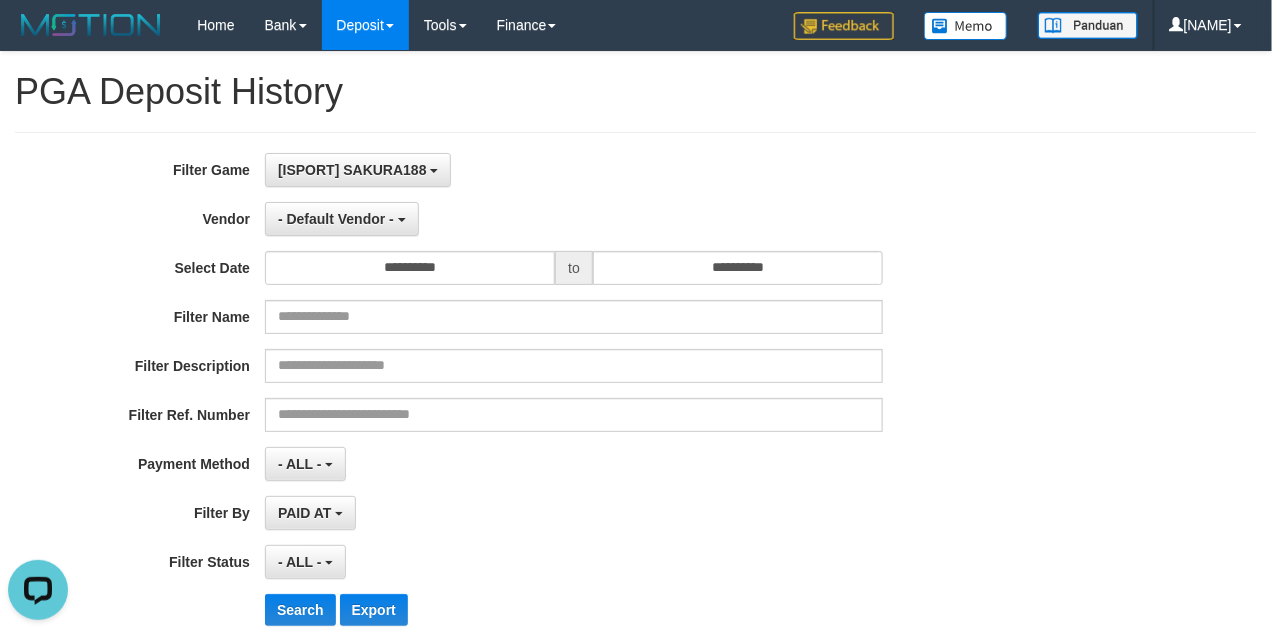 scroll, scrollTop: 17, scrollLeft: 0, axis: vertical 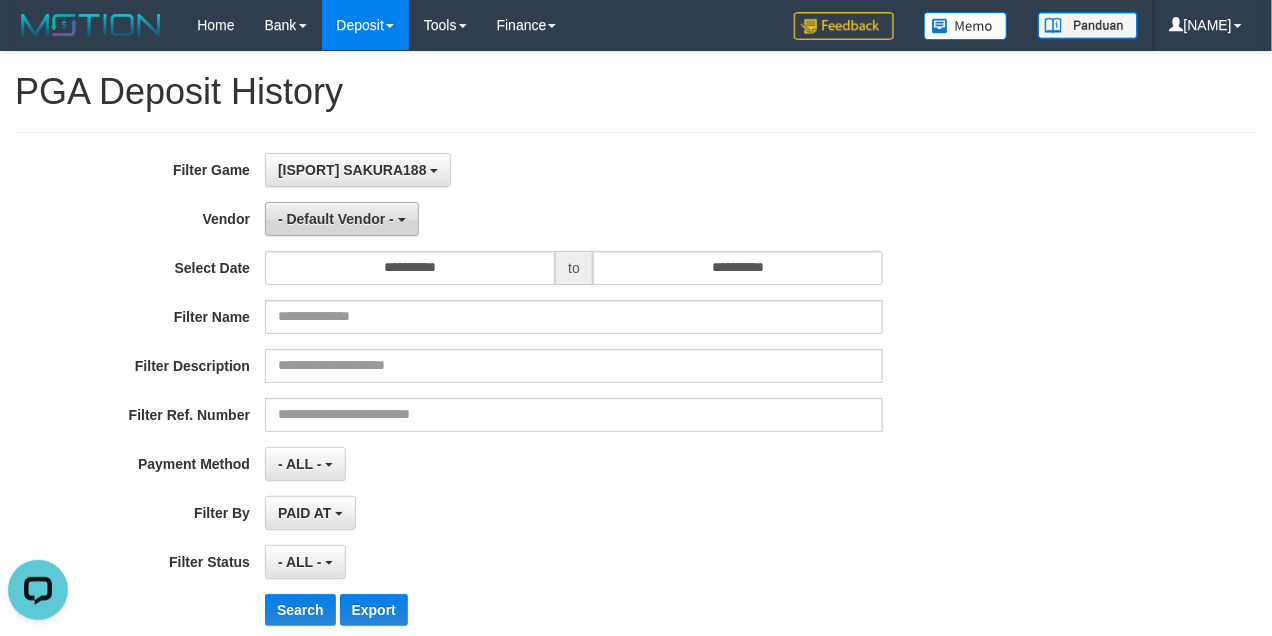 click on "- Default Vendor -" at bounding box center (336, 219) 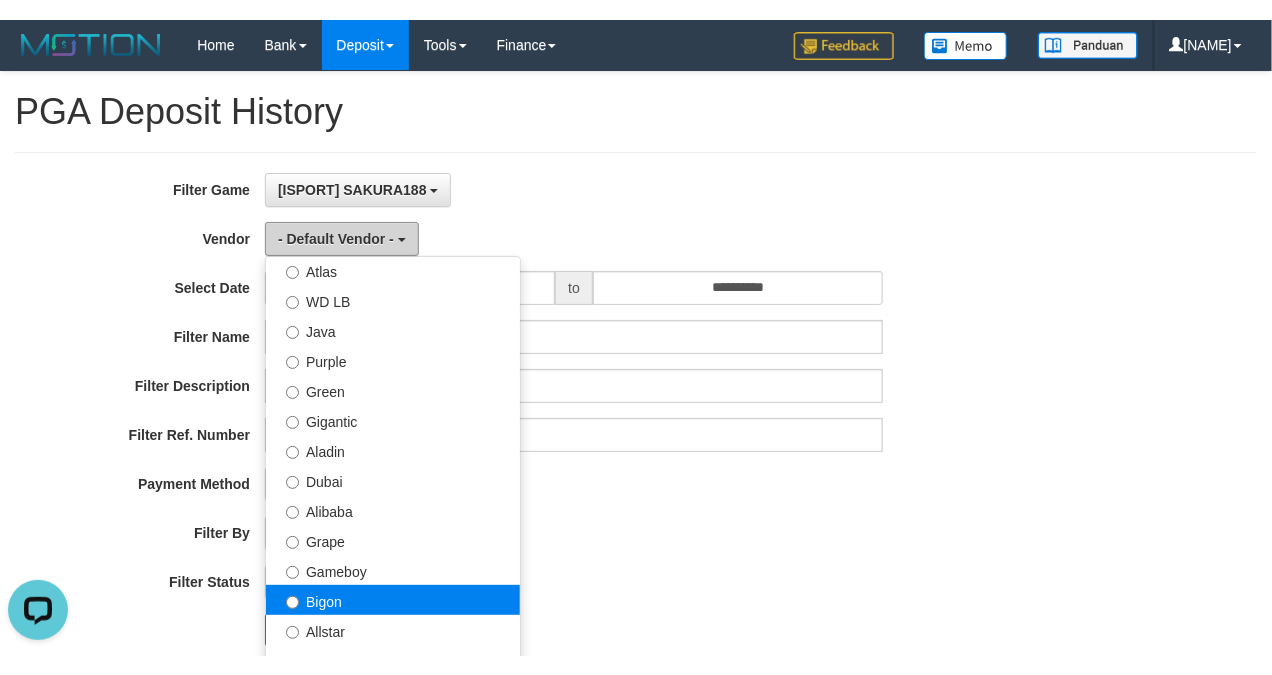 scroll, scrollTop: 125, scrollLeft: 0, axis: vertical 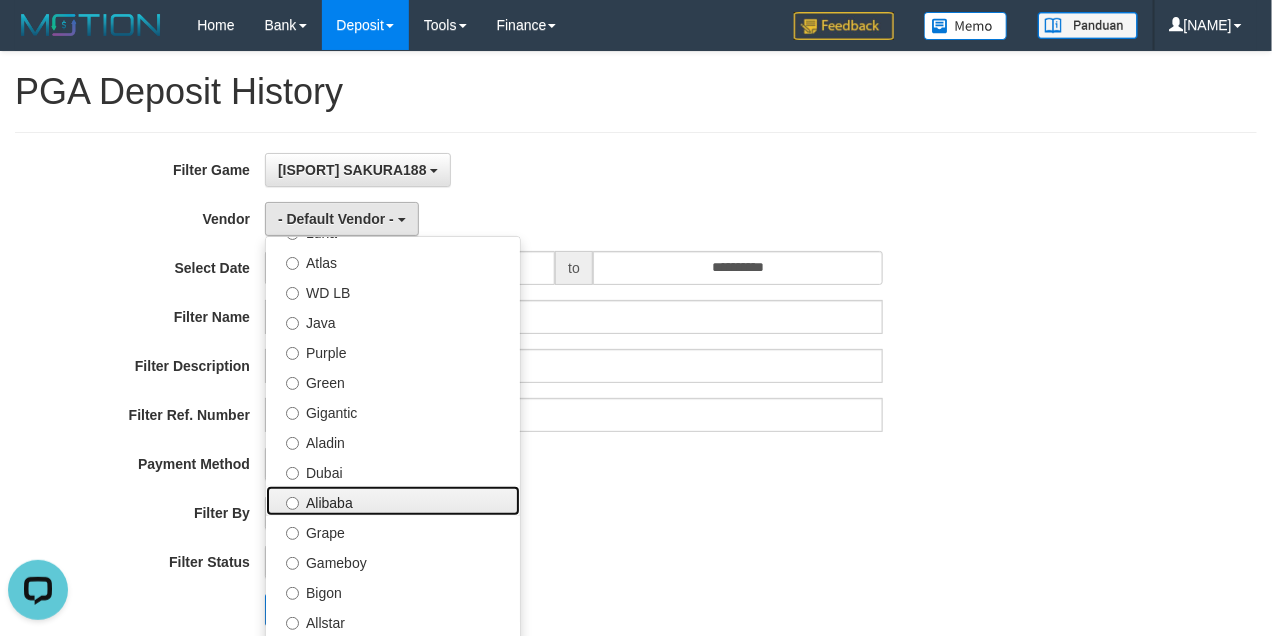 drag, startPoint x: 377, startPoint y: 506, endPoint x: 411, endPoint y: 505, distance: 34.0147 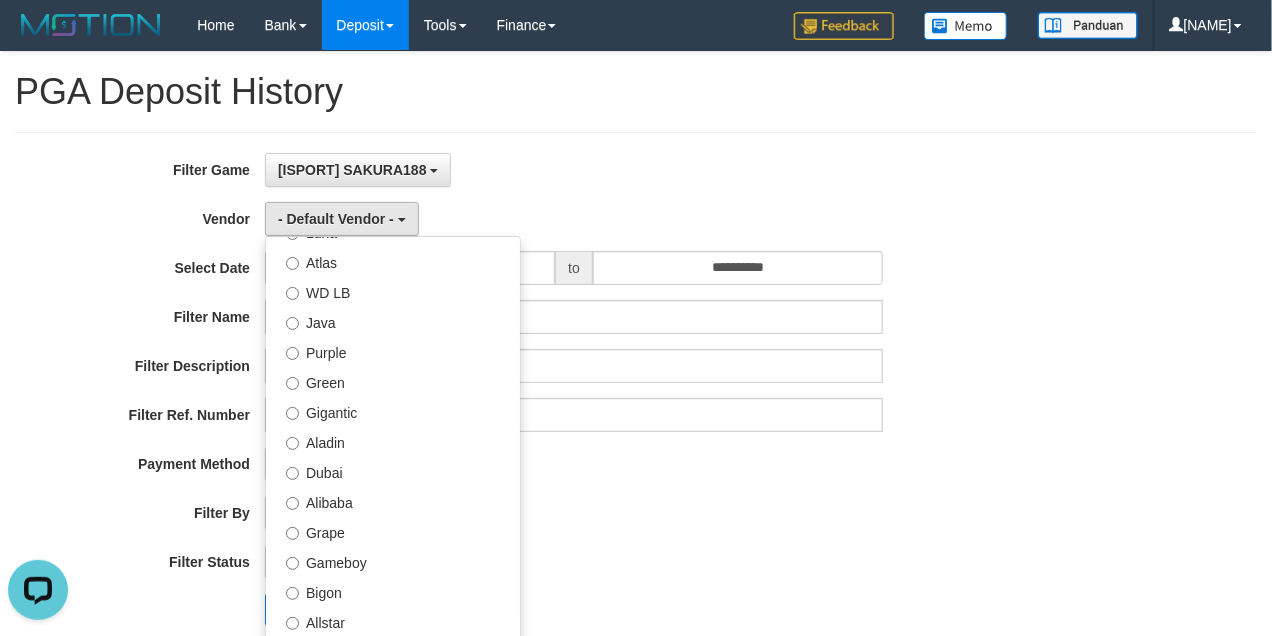 select on "**********" 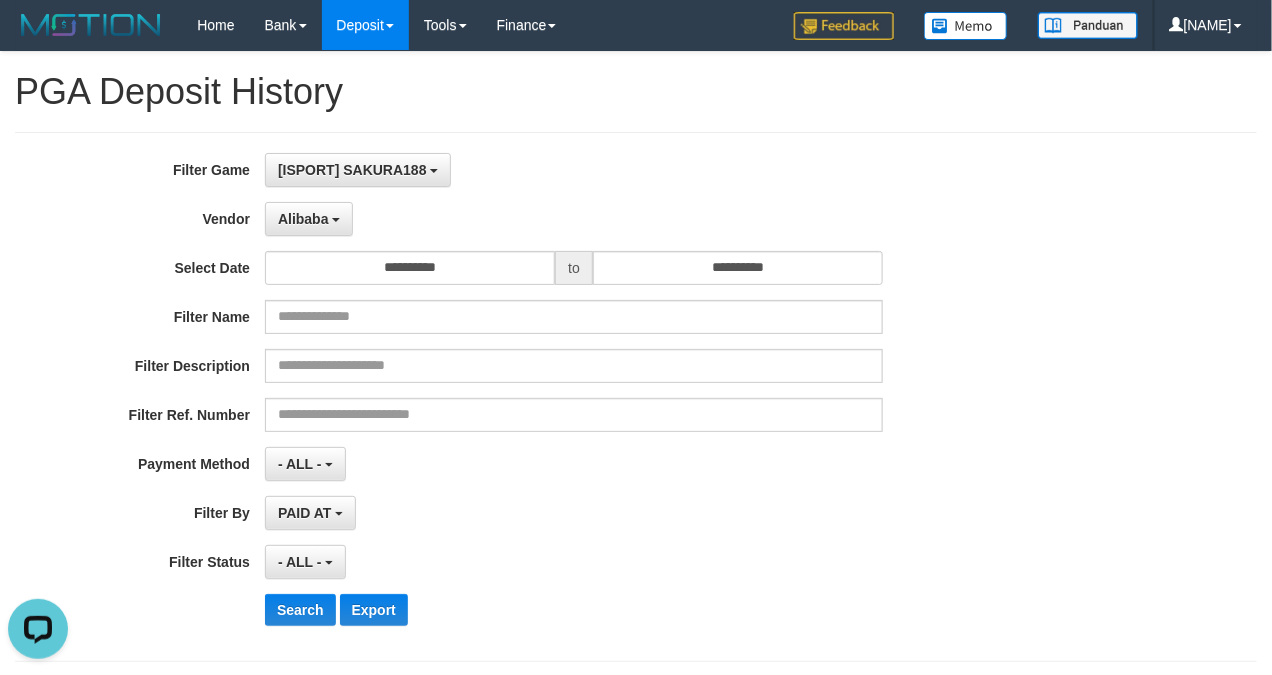 click on "- ALL -    SELECT ALL  - ALL -  SELECT PAYMENT METHOD
Mandiri
BNI
OVO
CIMB
BRI
MAYBANK
PERMATA
DANAMON
INDOMARET
ALFAMART
GOPAY
CC
BCA
QRIS
SINARMAS
LINKAJA
SHOPEEPAY
ATMBERSAMA
DANA
ARTHAGRAHA
SAMPOERNA
OCBCNISP" at bounding box center [574, 464] 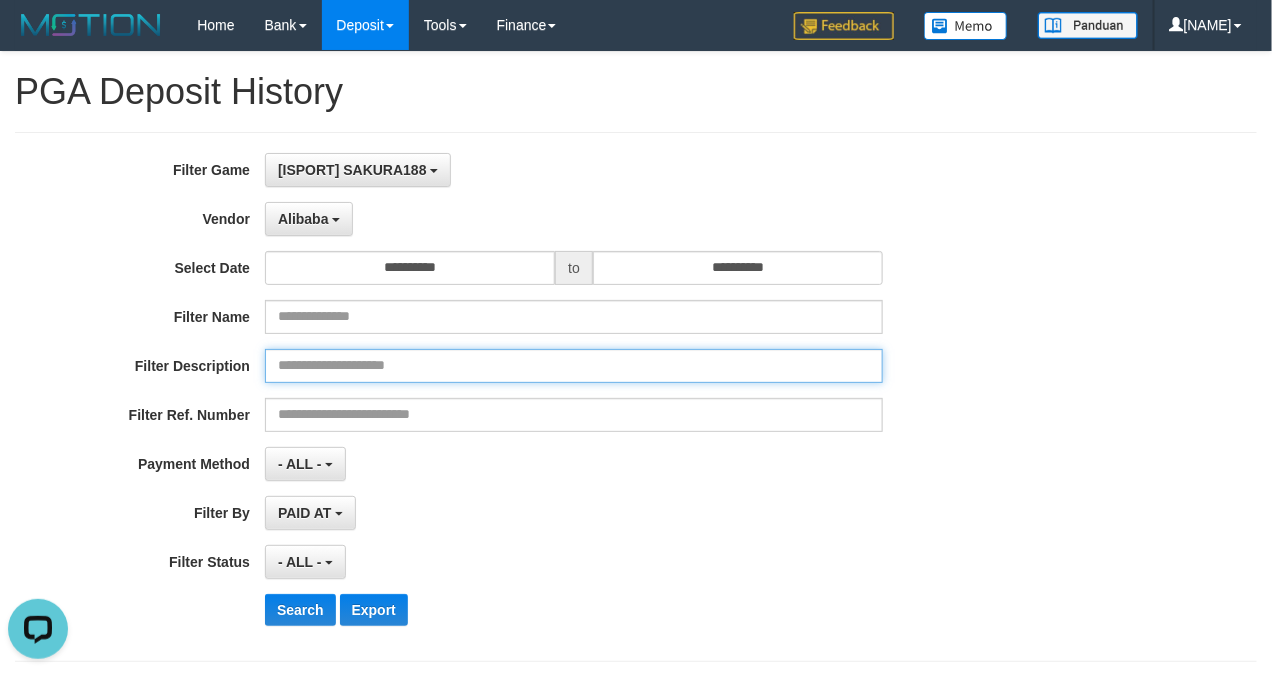 click at bounding box center (574, 366) 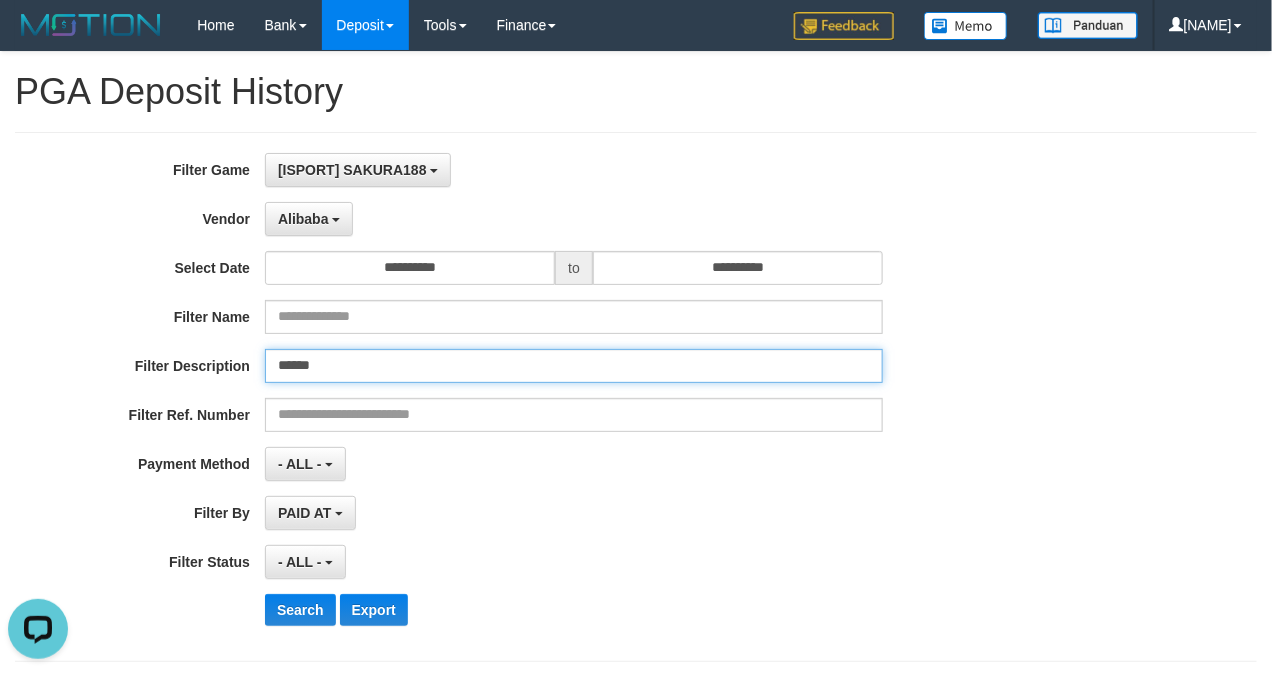 drag, startPoint x: 283, startPoint y: 370, endPoint x: 572, endPoint y: 257, distance: 310.3063 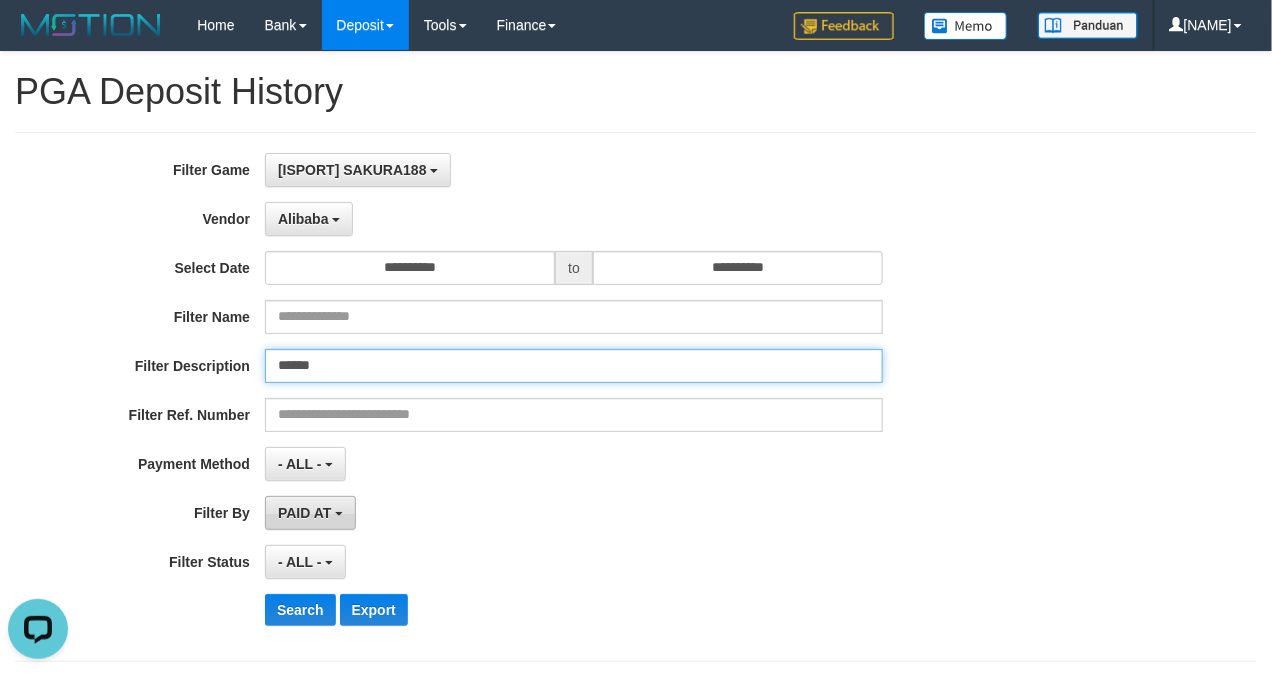 type on "******" 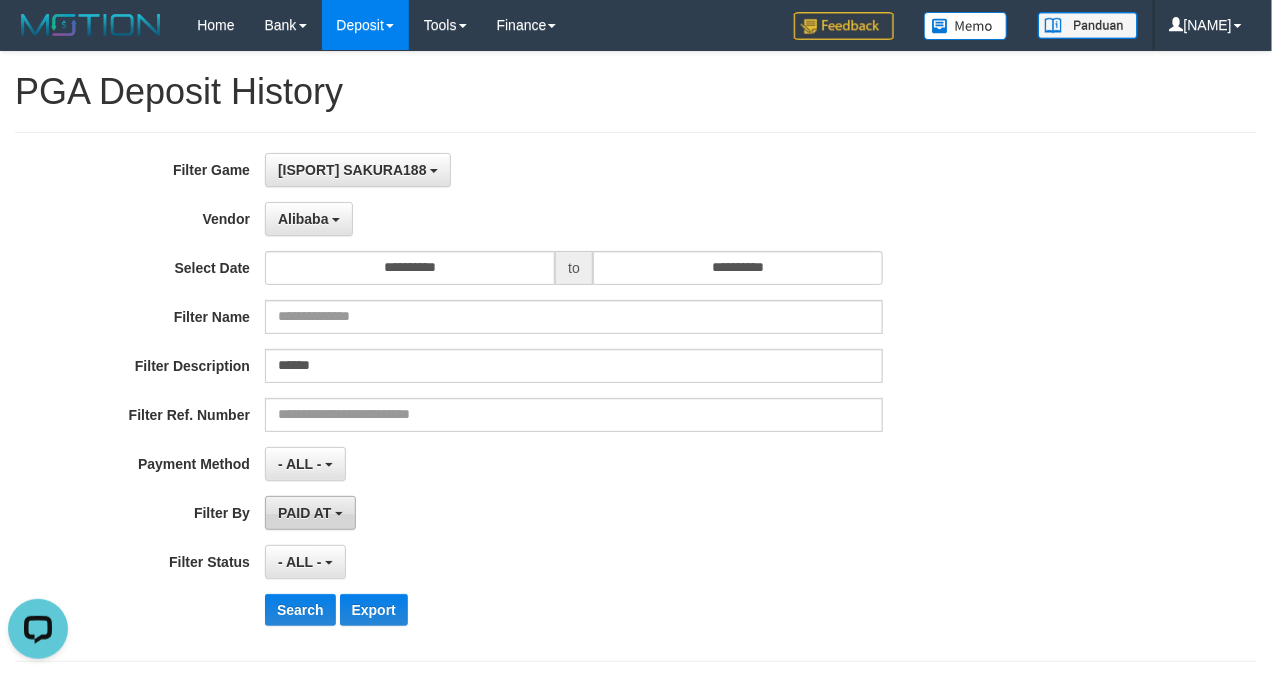click on "PAID AT" at bounding box center [304, 513] 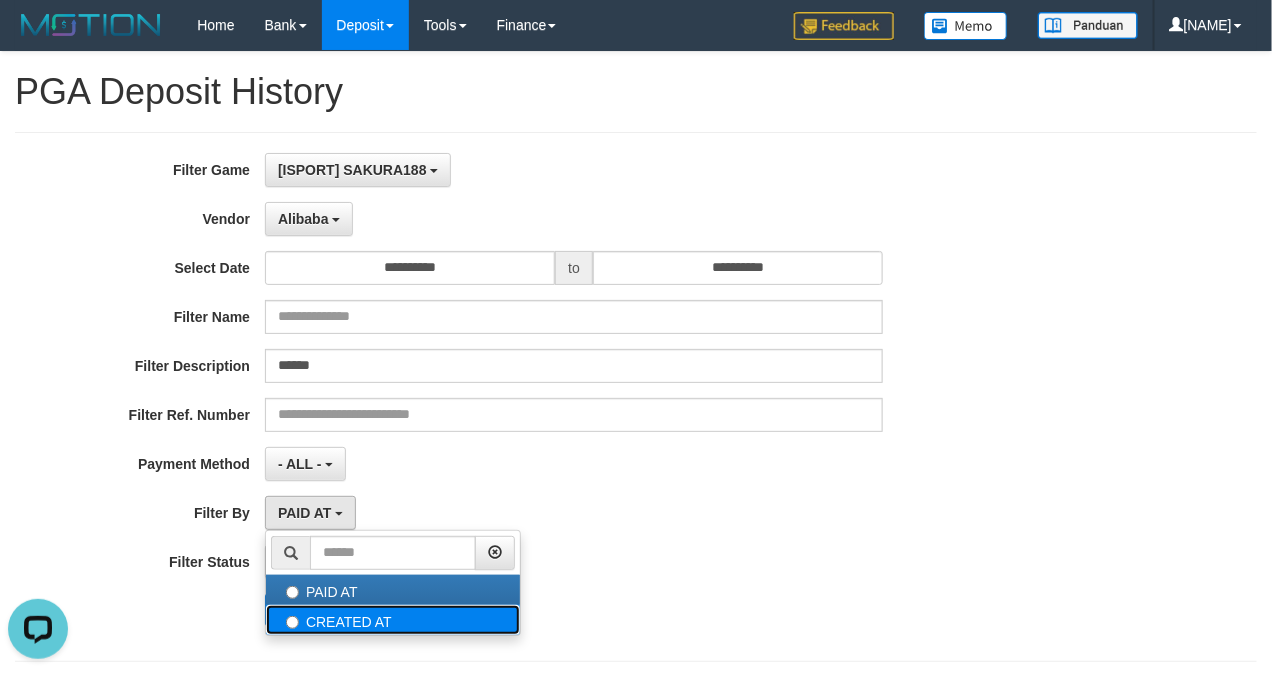 click on "CREATED AT" at bounding box center (393, 620) 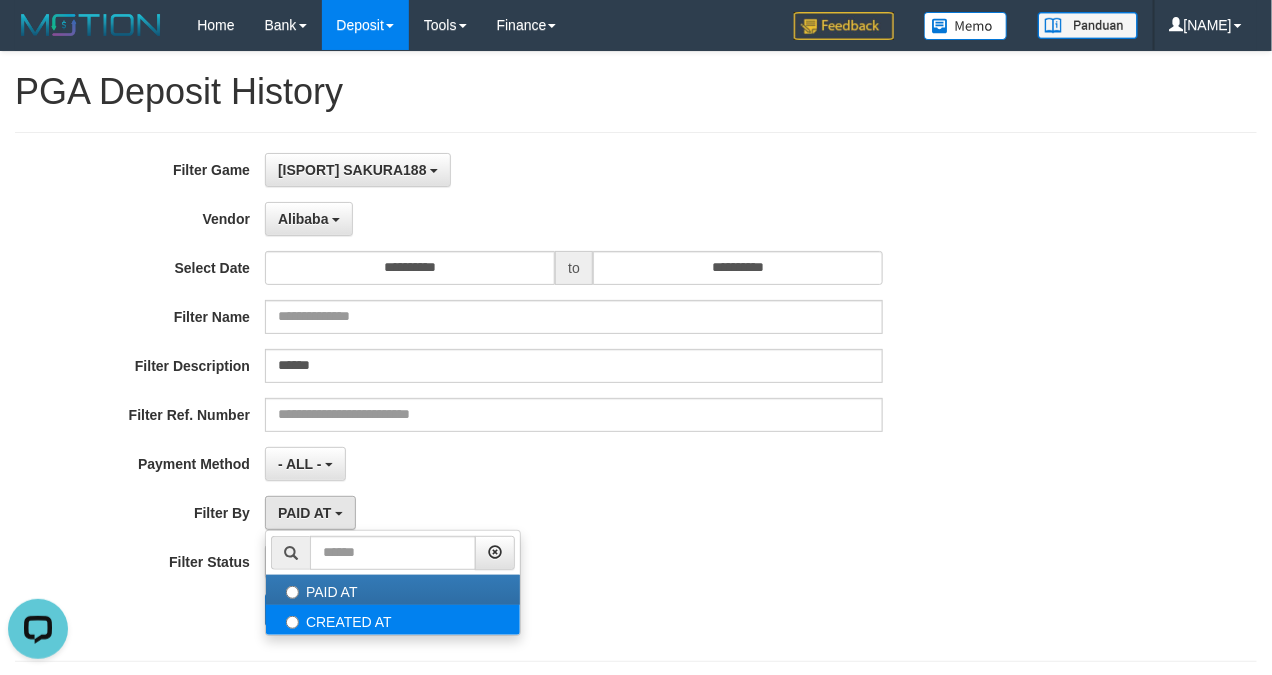 select on "*" 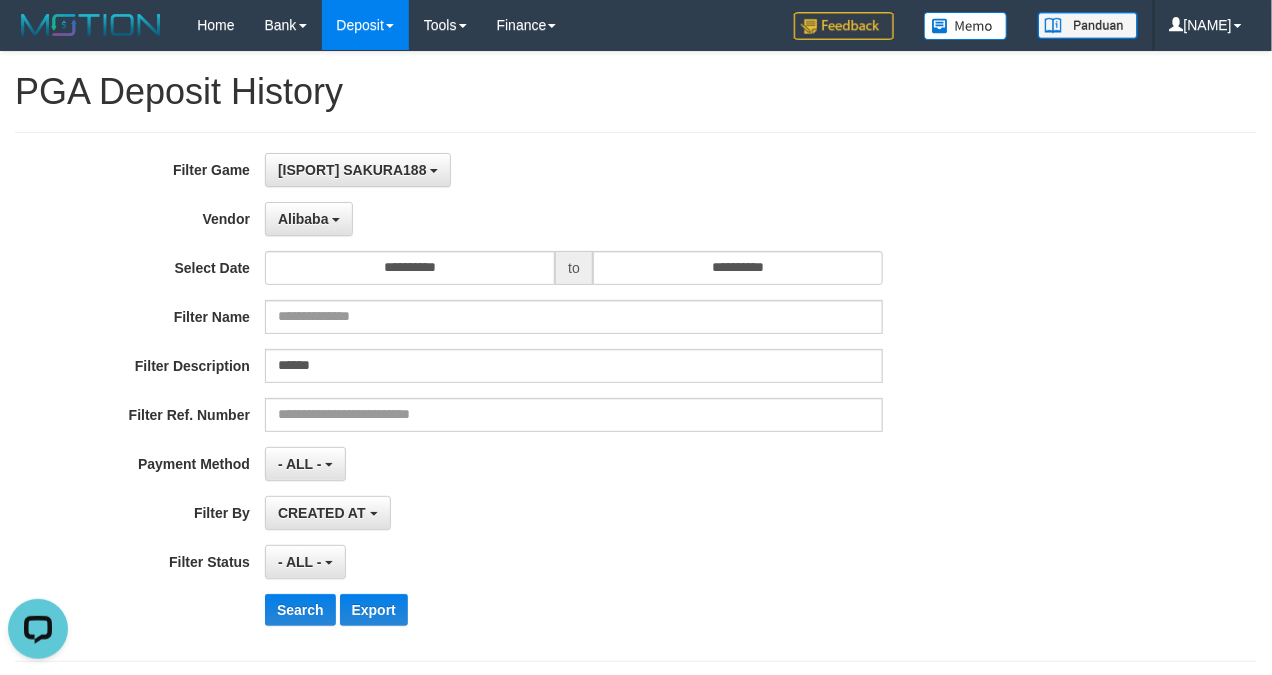 click on "**********" at bounding box center (530, 397) 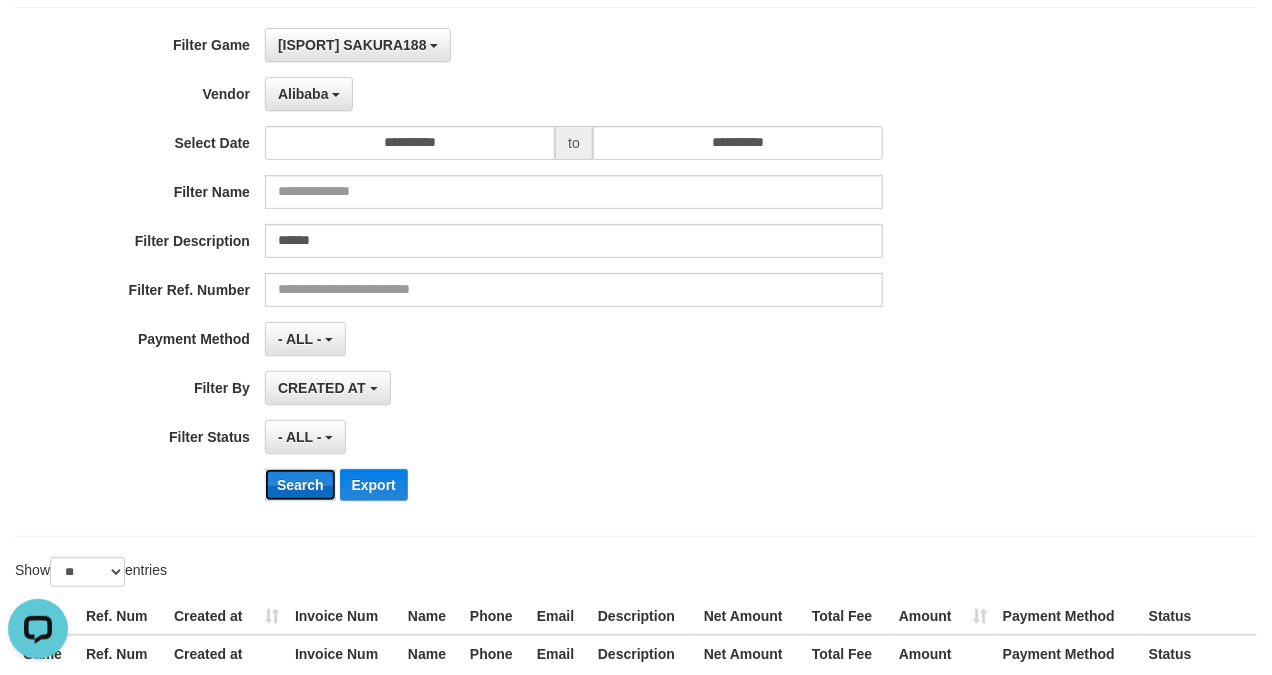 click on "Search" at bounding box center [300, 485] 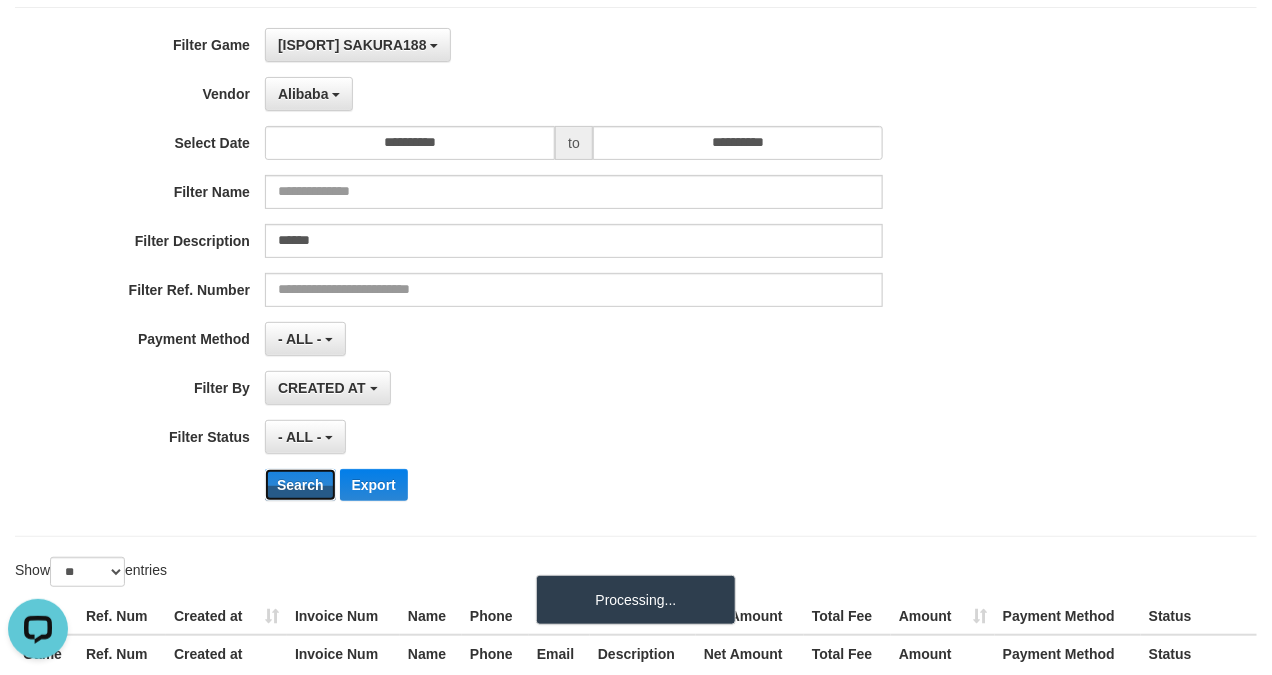 type 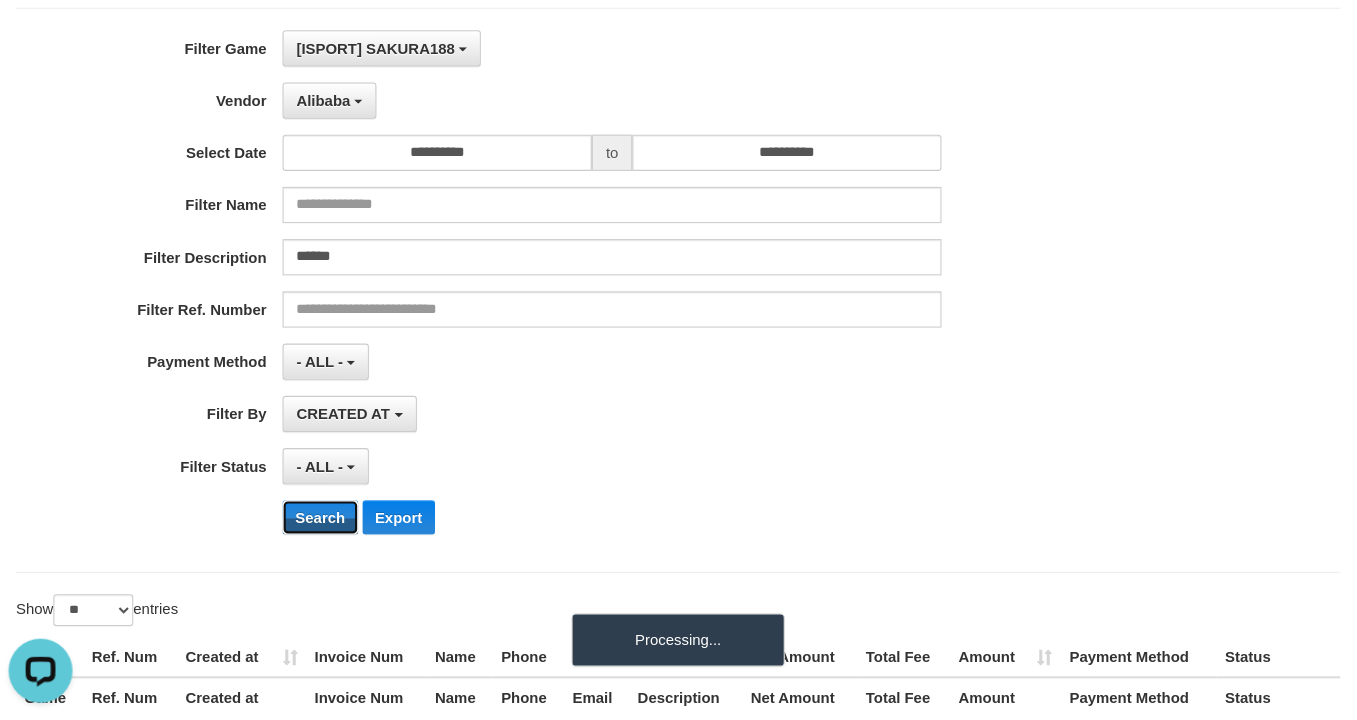 scroll, scrollTop: 124, scrollLeft: 0, axis: vertical 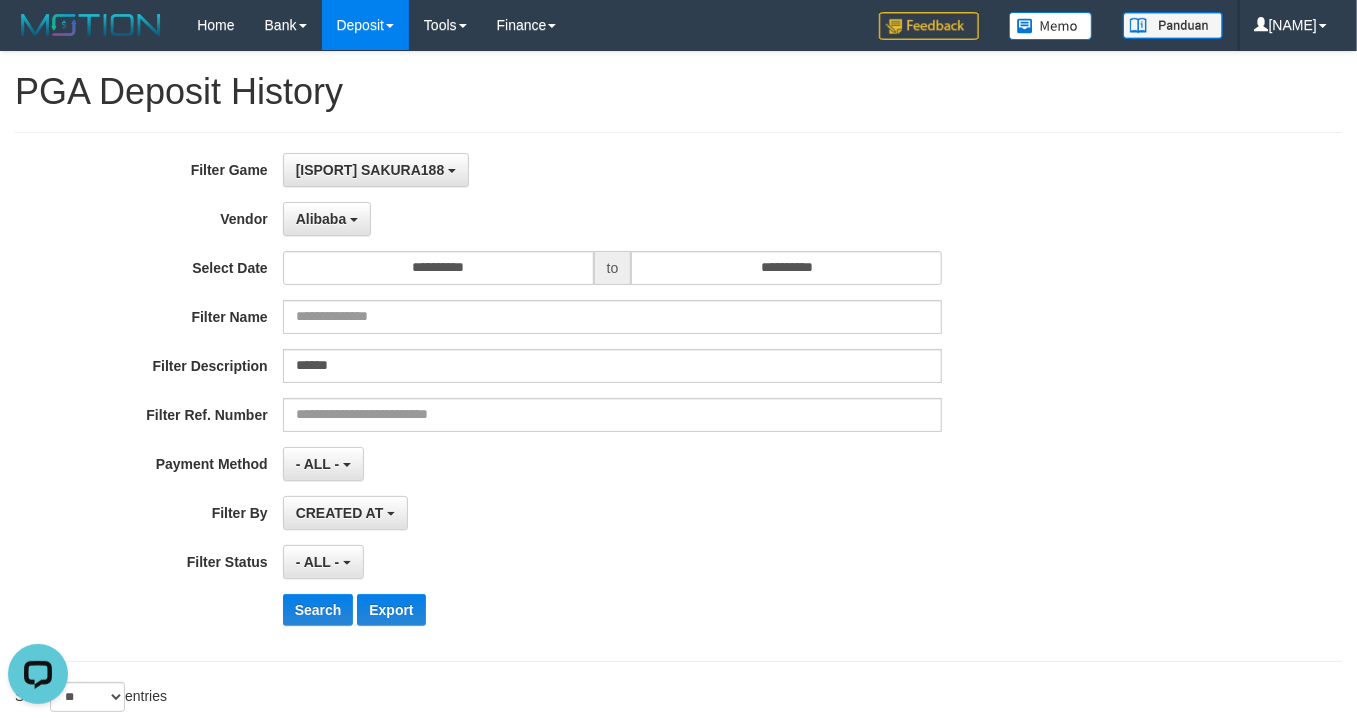 click on "Show  ** ** ** ***  entries" at bounding box center (678, 699) 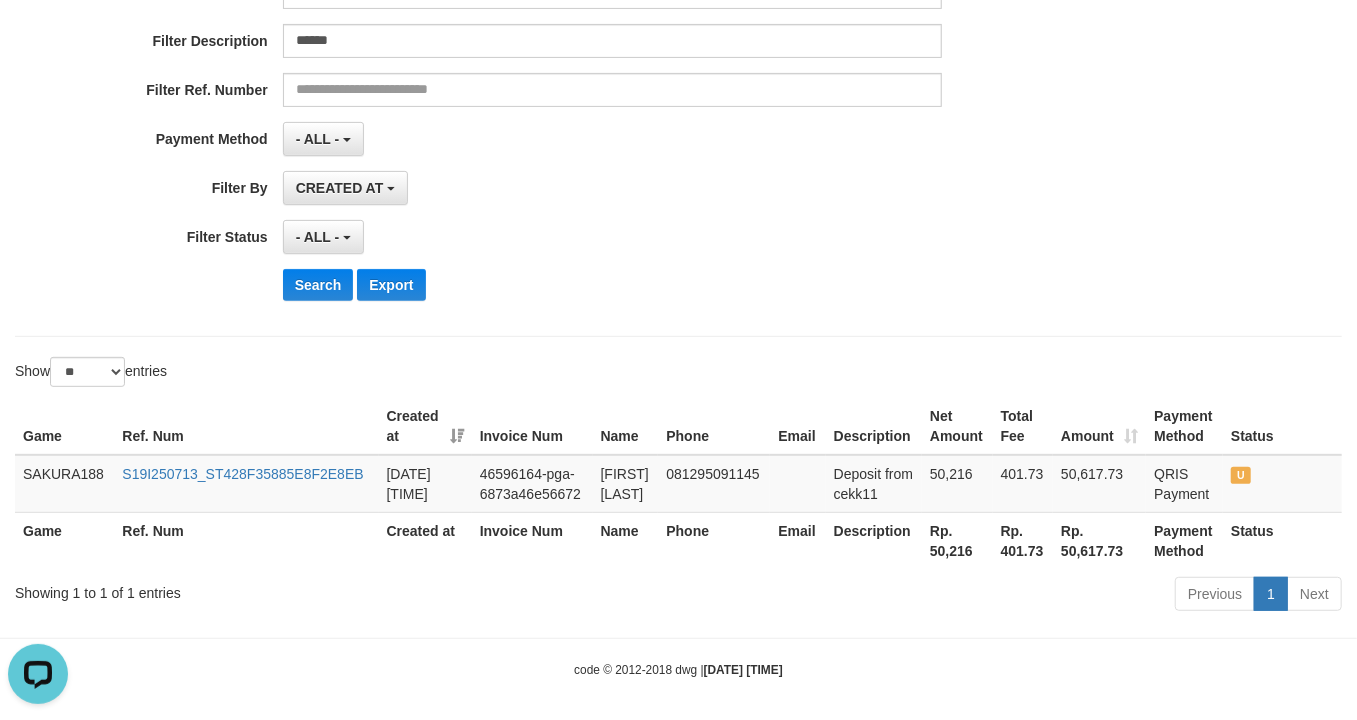 scroll, scrollTop: 358, scrollLeft: 0, axis: vertical 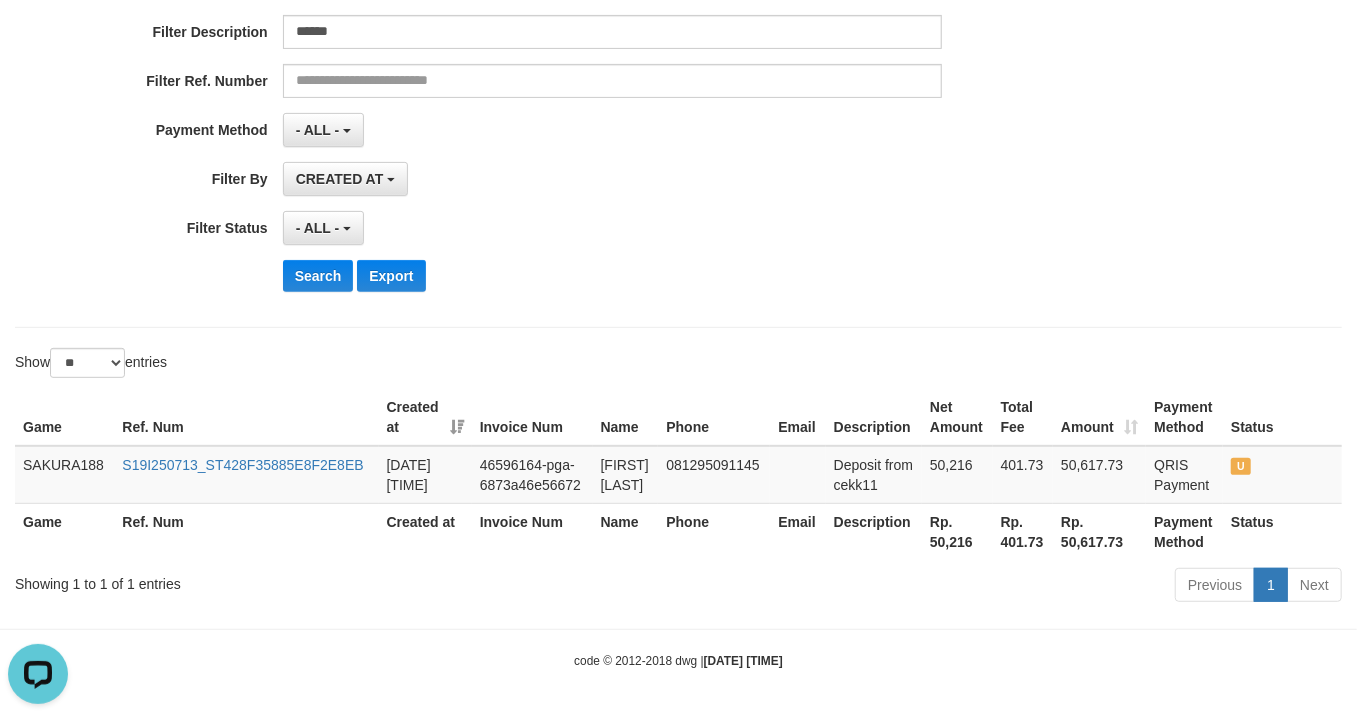 drag, startPoint x: 806, startPoint y: 589, endPoint x: 590, endPoint y: 402, distance: 285.7009 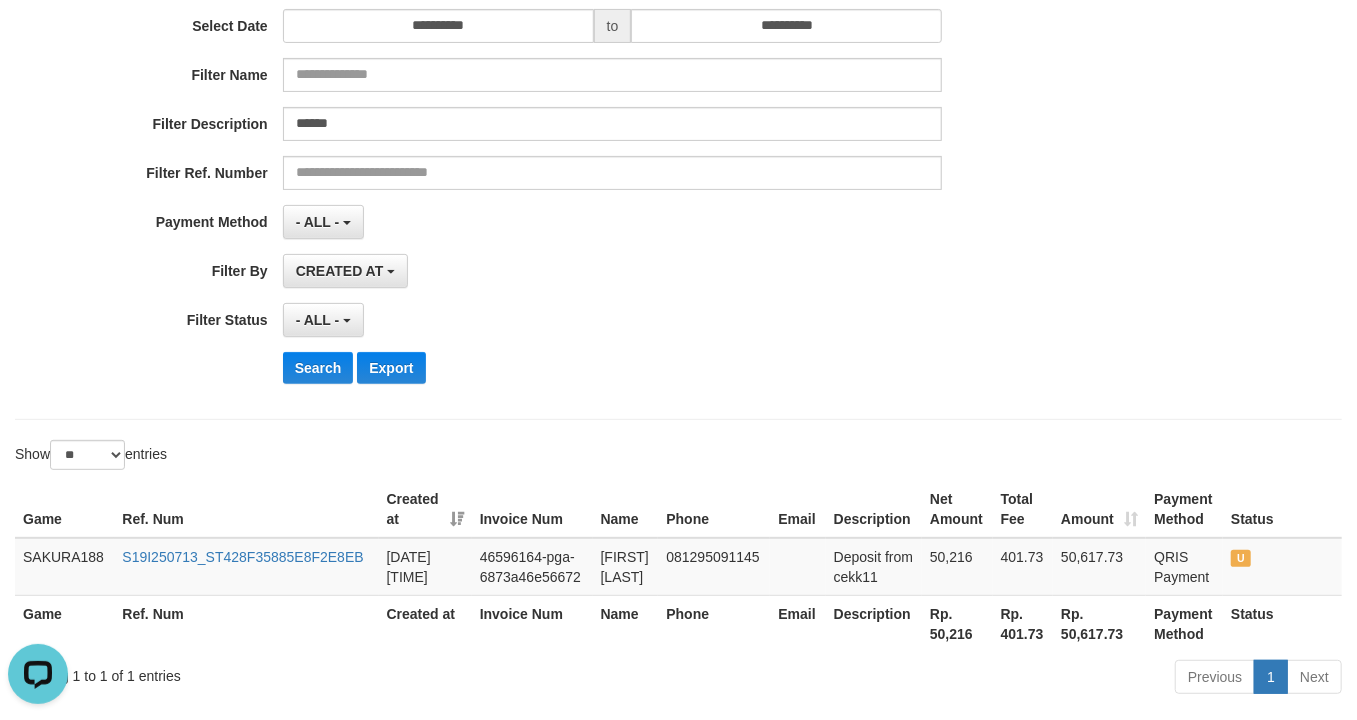 scroll, scrollTop: 92, scrollLeft: 0, axis: vertical 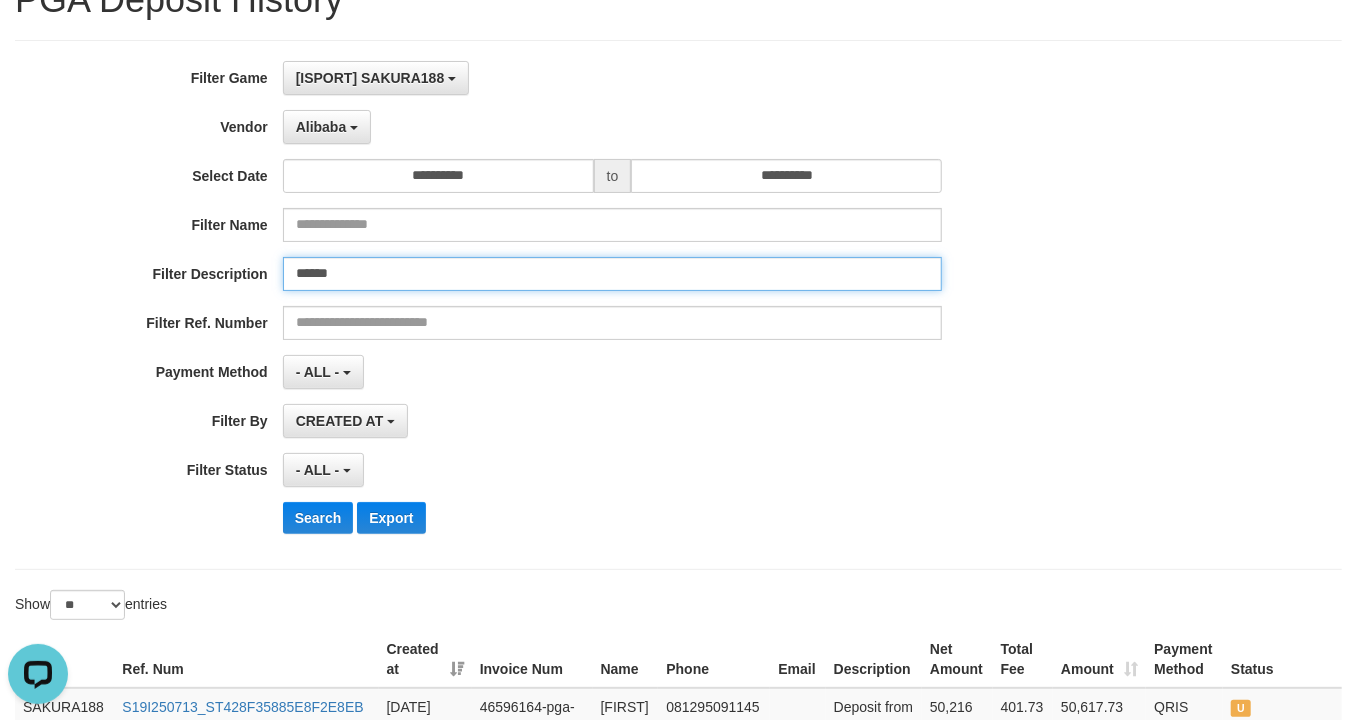 drag, startPoint x: 378, startPoint y: 270, endPoint x: 369, endPoint y: 297, distance: 28.460499 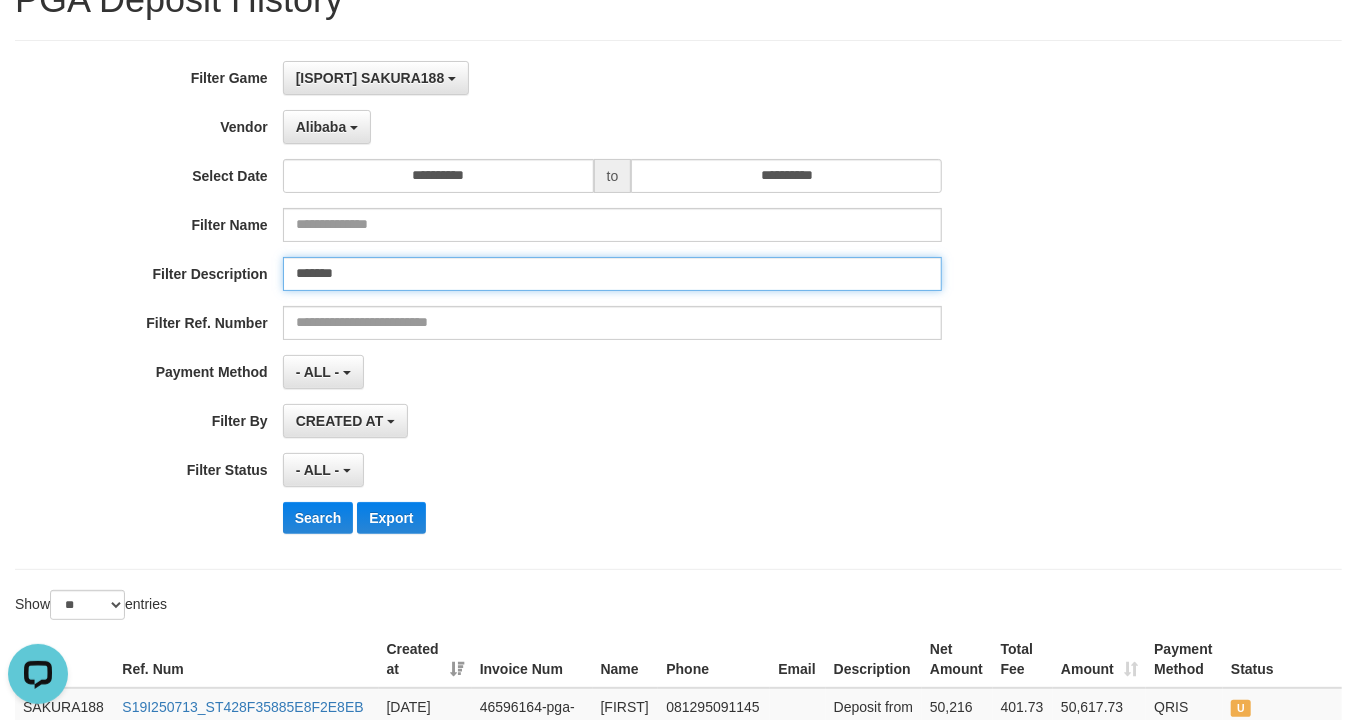 drag, startPoint x: 300, startPoint y: 280, endPoint x: 434, endPoint y: 258, distance: 135.79396 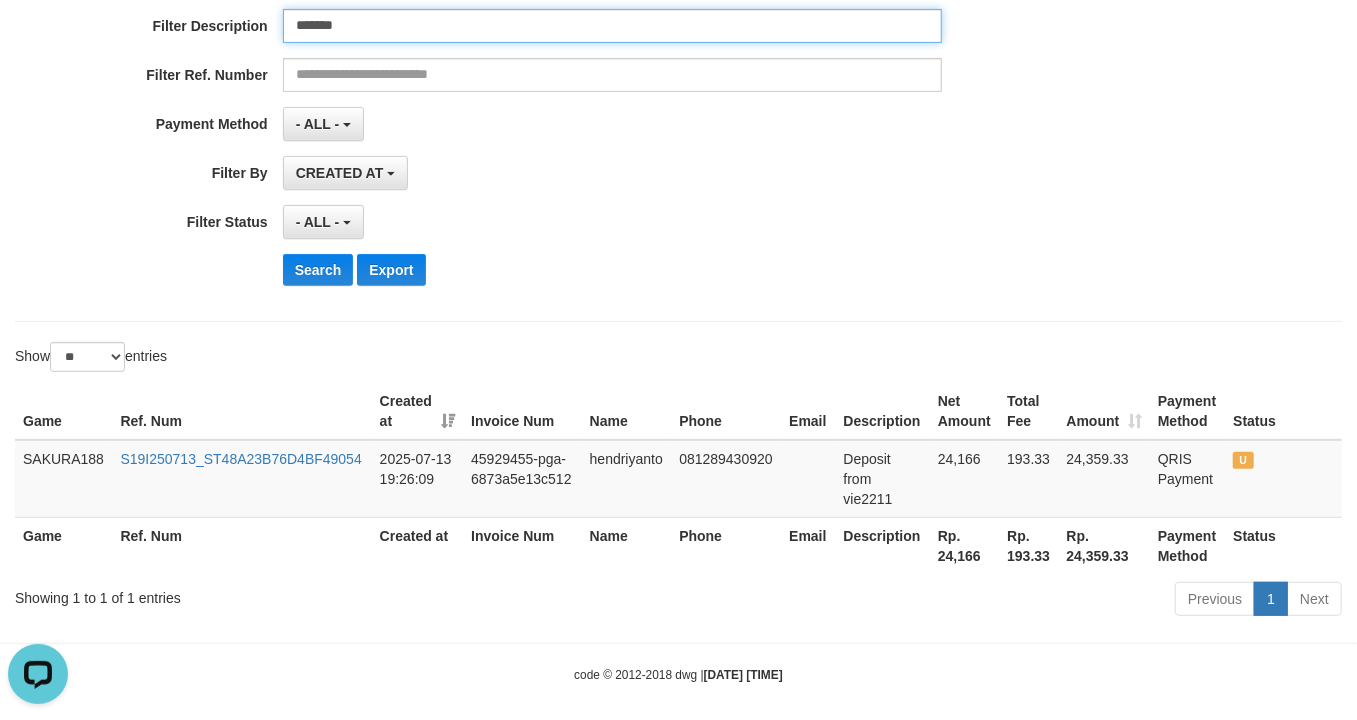 scroll, scrollTop: 358, scrollLeft: 0, axis: vertical 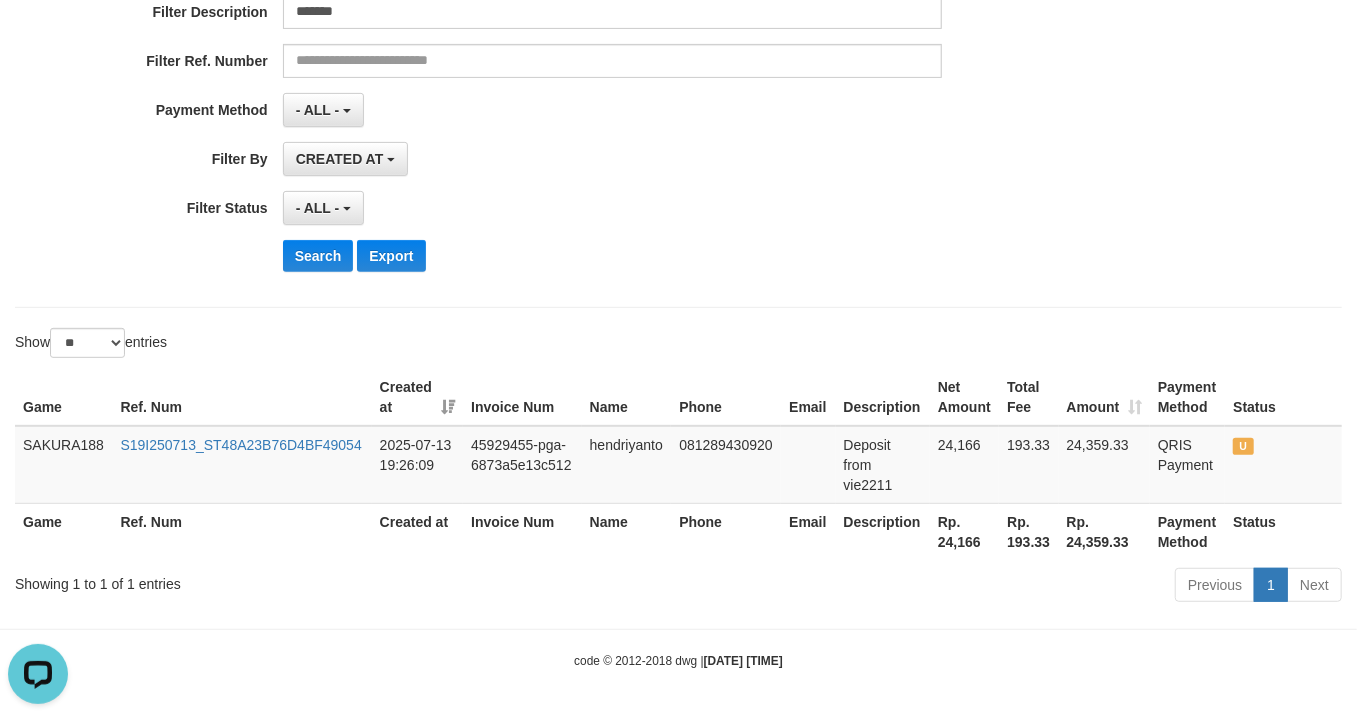click on "Toggle navigation
Home
Bank
Account List
Load
By Website
Group
[ISPORT]													[NAME]
By Load Group (DPS)
Group [NAME]
Mutasi Bank
Search
Sync
Note Mutasi
Deposit
-" at bounding box center (678, 183) 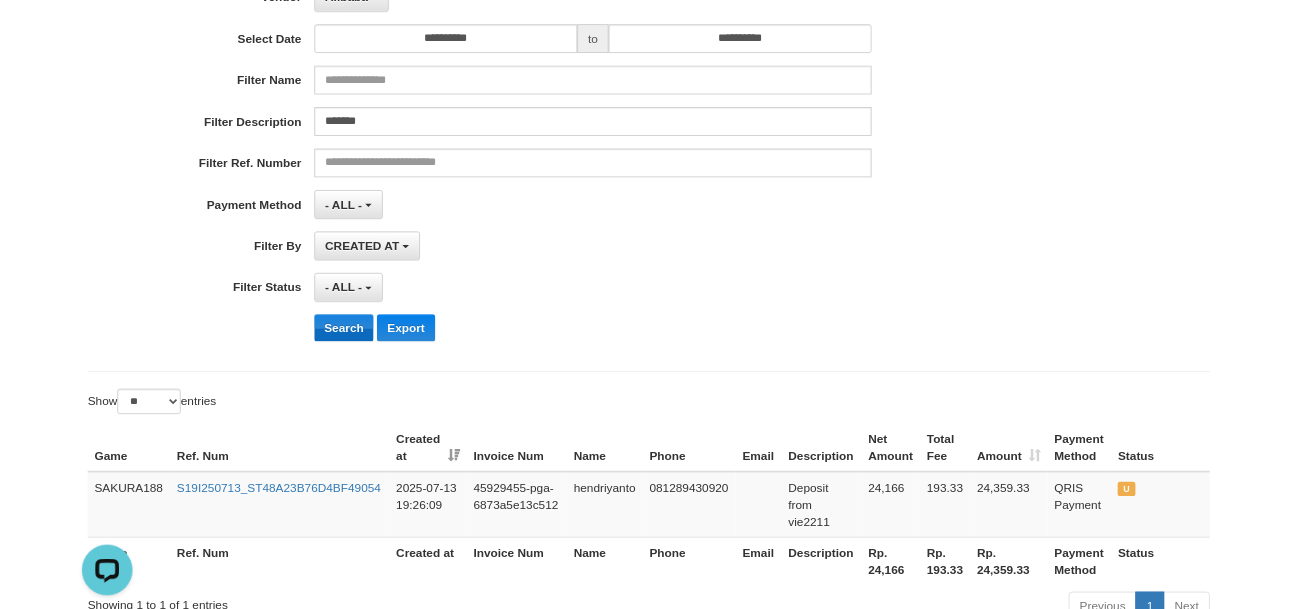 scroll, scrollTop: 92, scrollLeft: 0, axis: vertical 